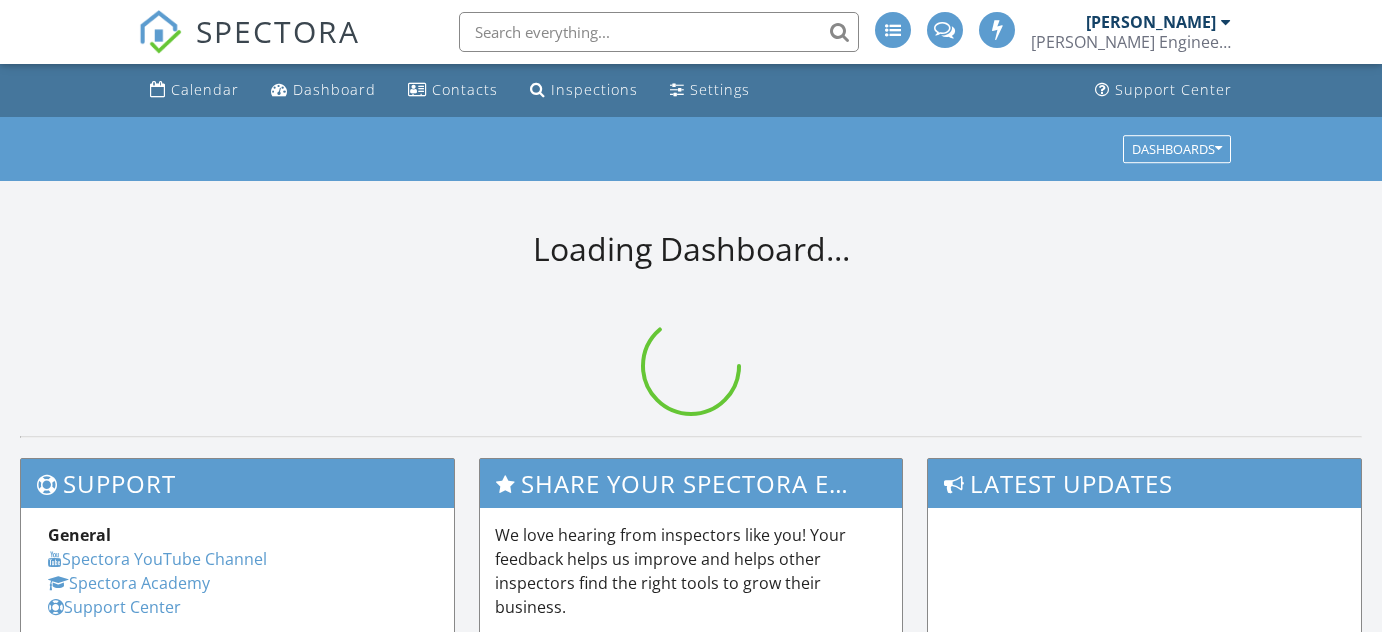 scroll, scrollTop: 0, scrollLeft: 0, axis: both 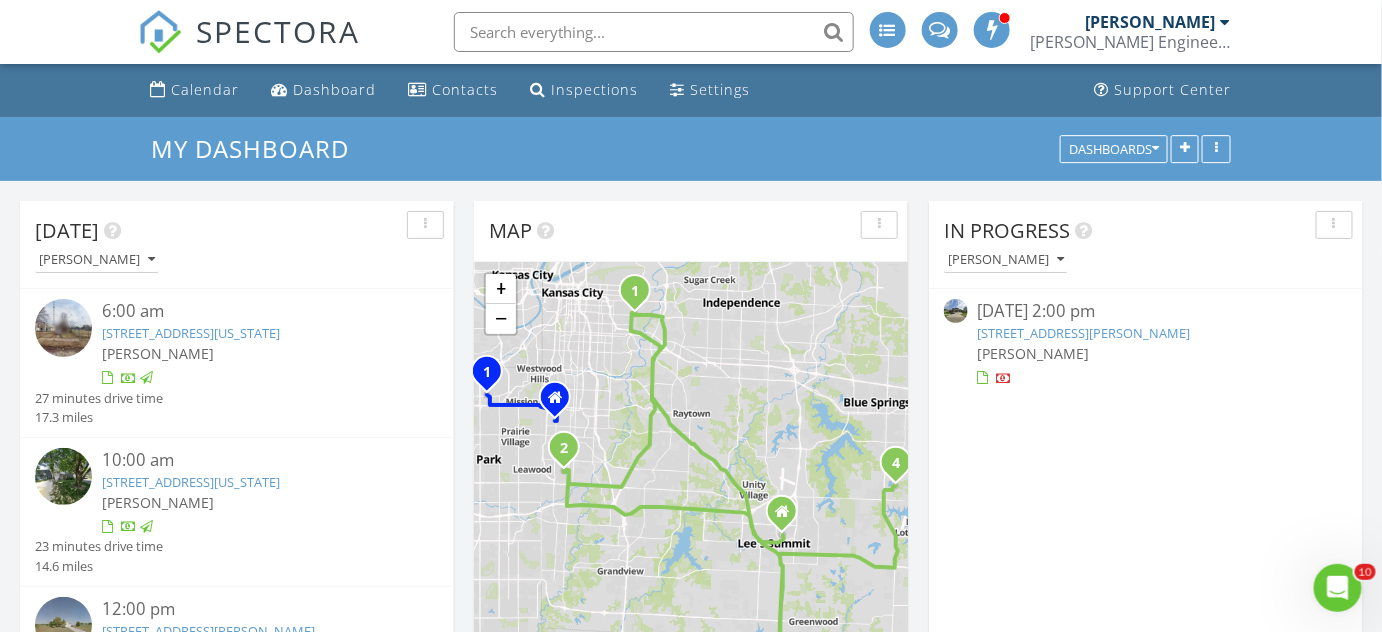 click on "144 Southeast Riley Street , Blue Springs, MO 64064" at bounding box center (1084, 333) 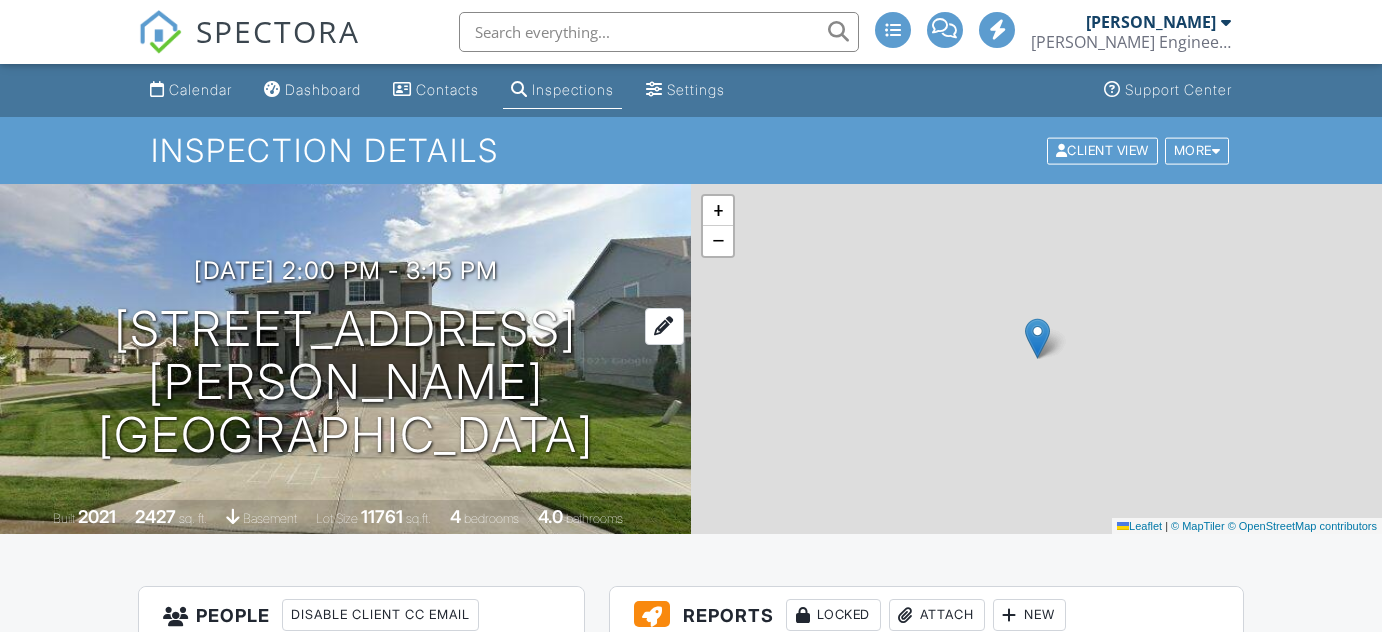 scroll, scrollTop: 0, scrollLeft: 0, axis: both 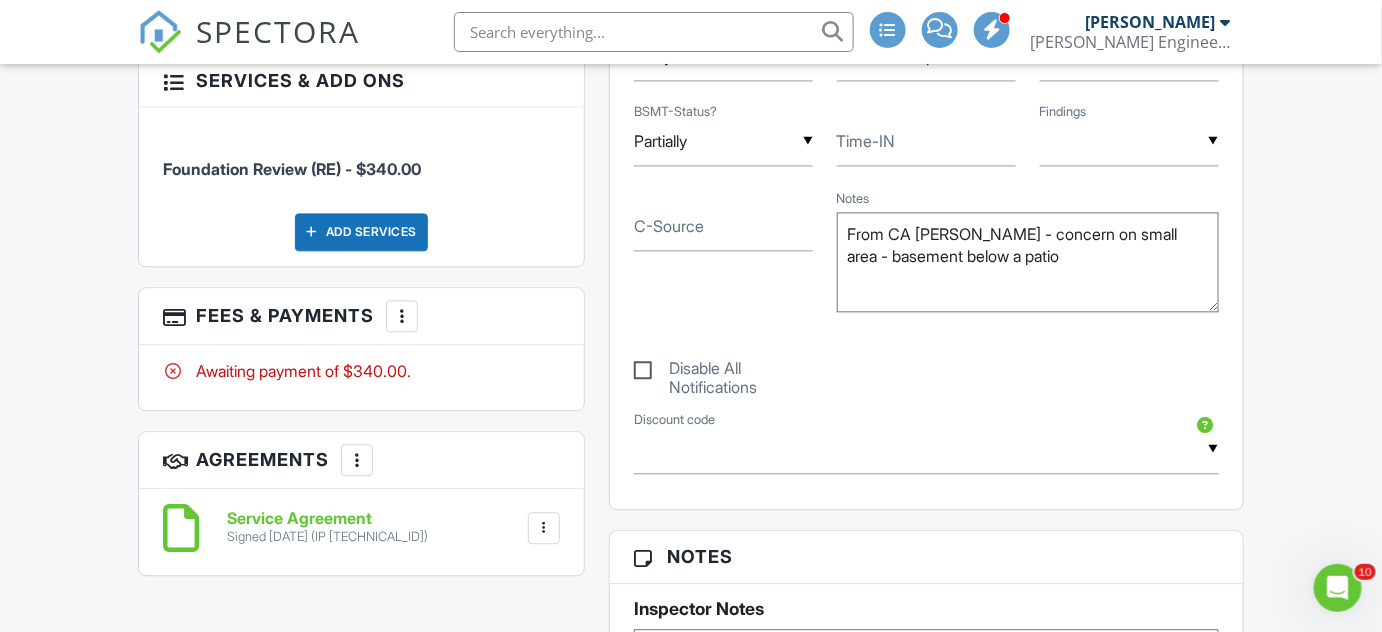 click at bounding box center [402, 316] 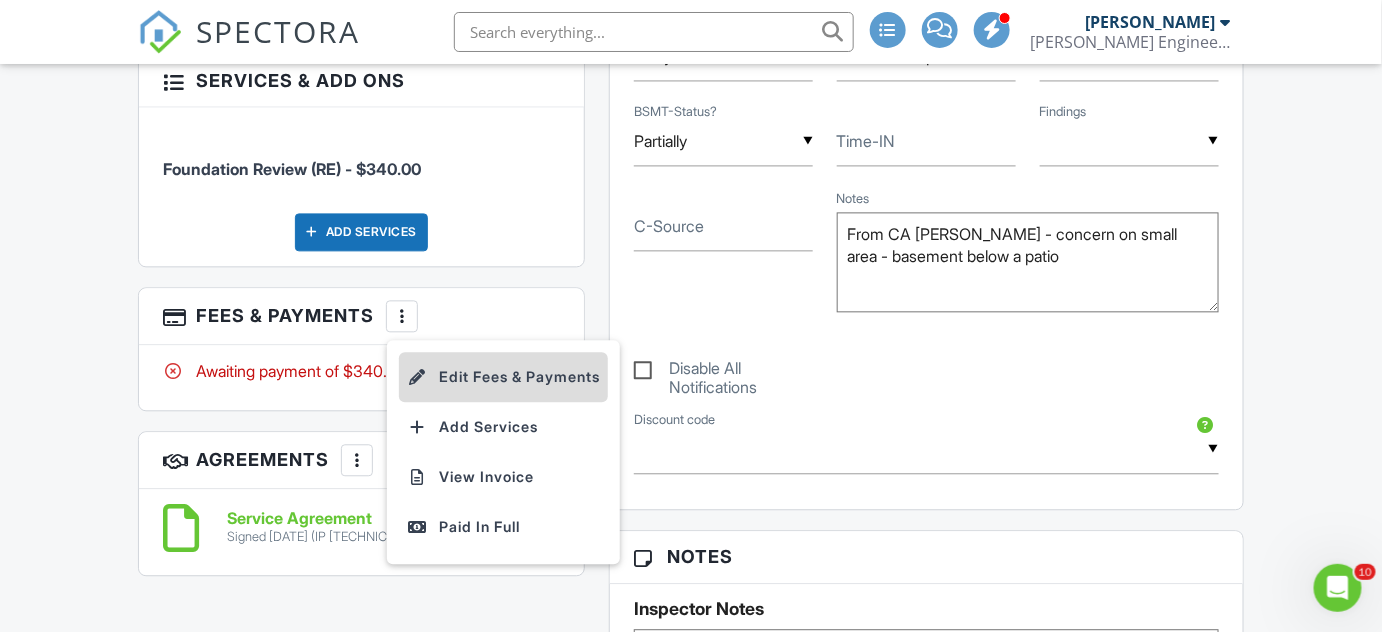 click on "Edit Fees & Payments" at bounding box center (503, 377) 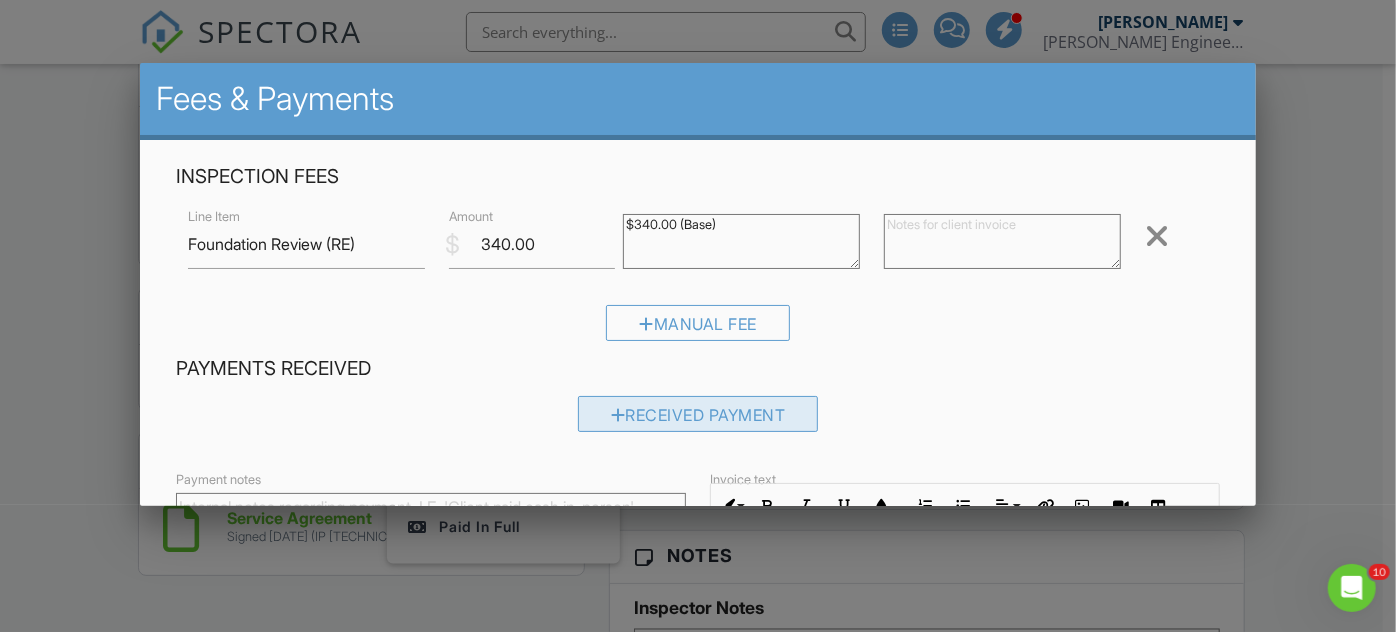 click on "Received Payment" at bounding box center (698, 414) 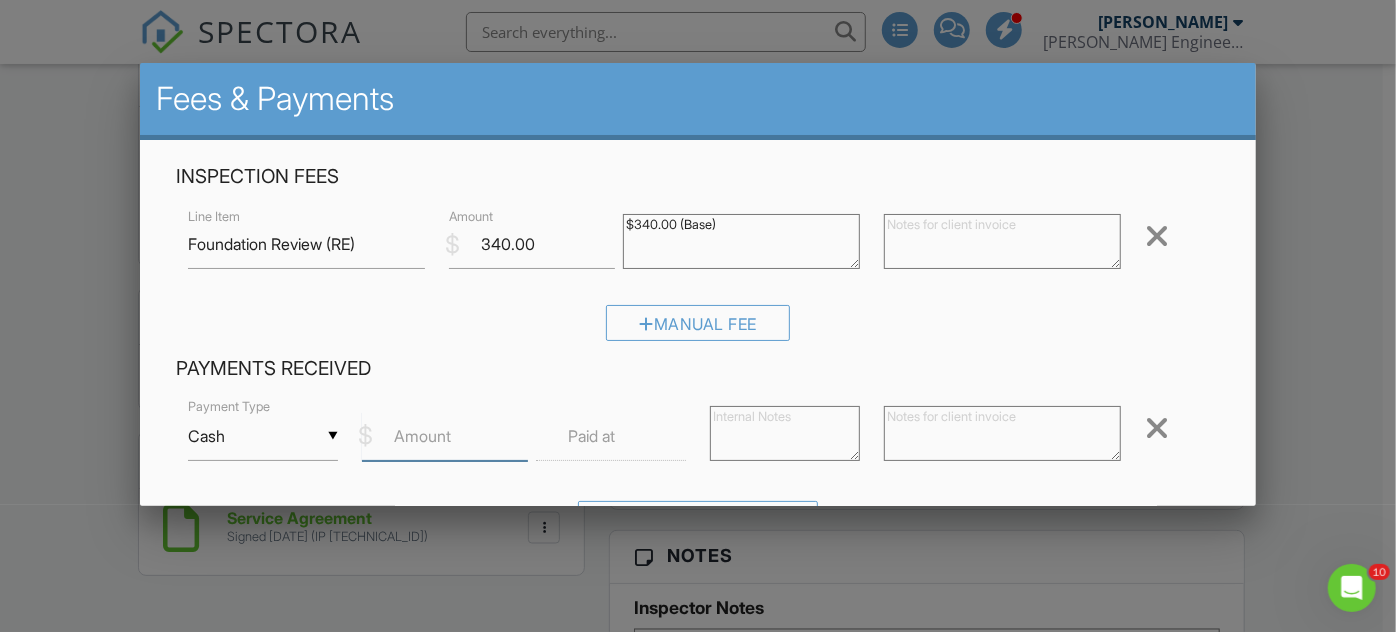 click on "Amount" at bounding box center [445, 436] 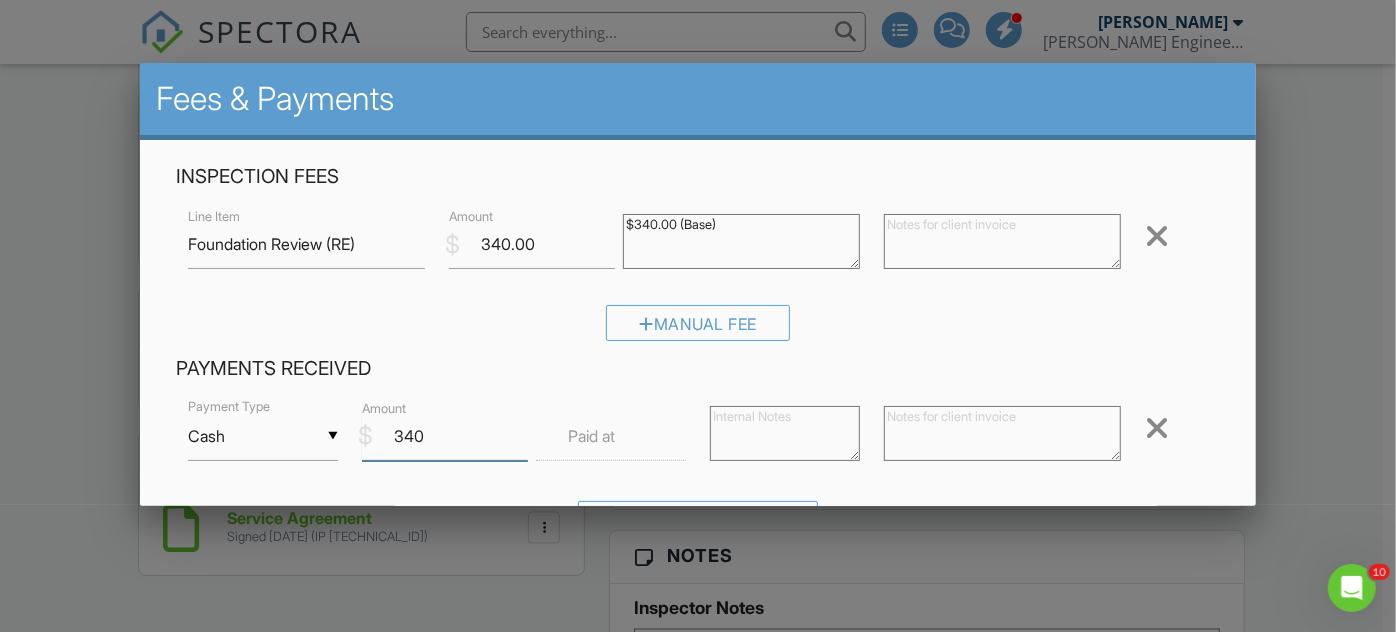 type on "340" 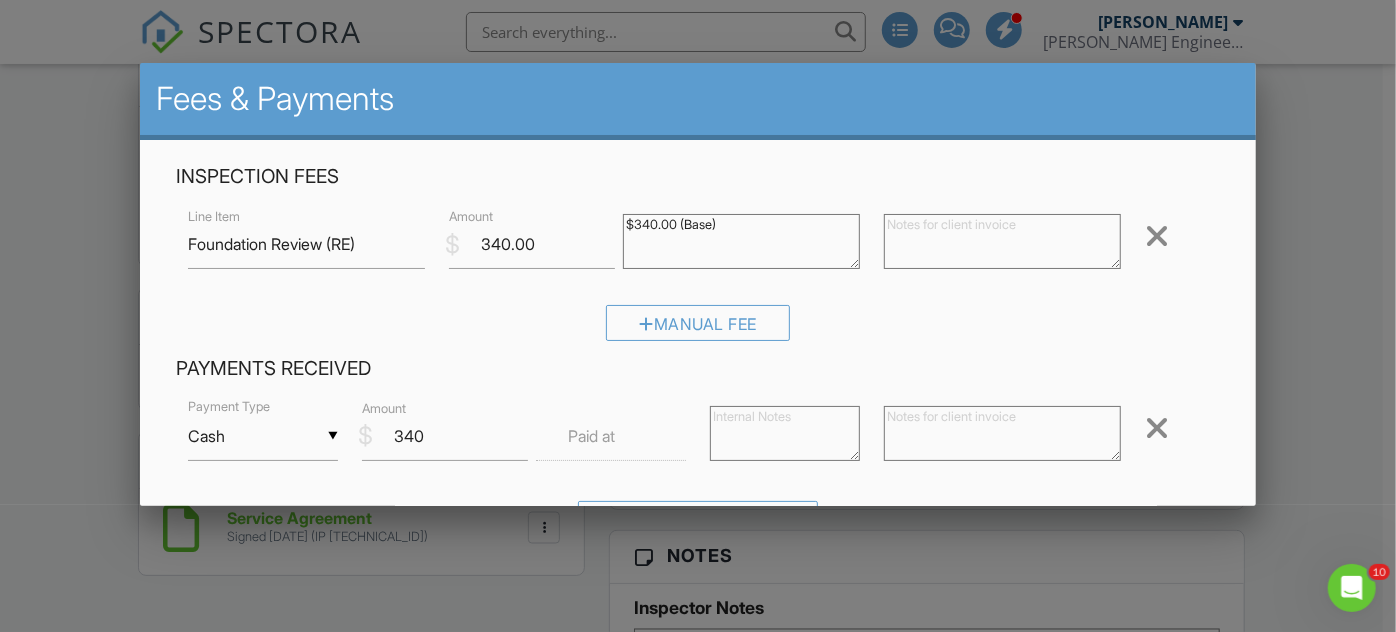 click at bounding box center [1002, 433] 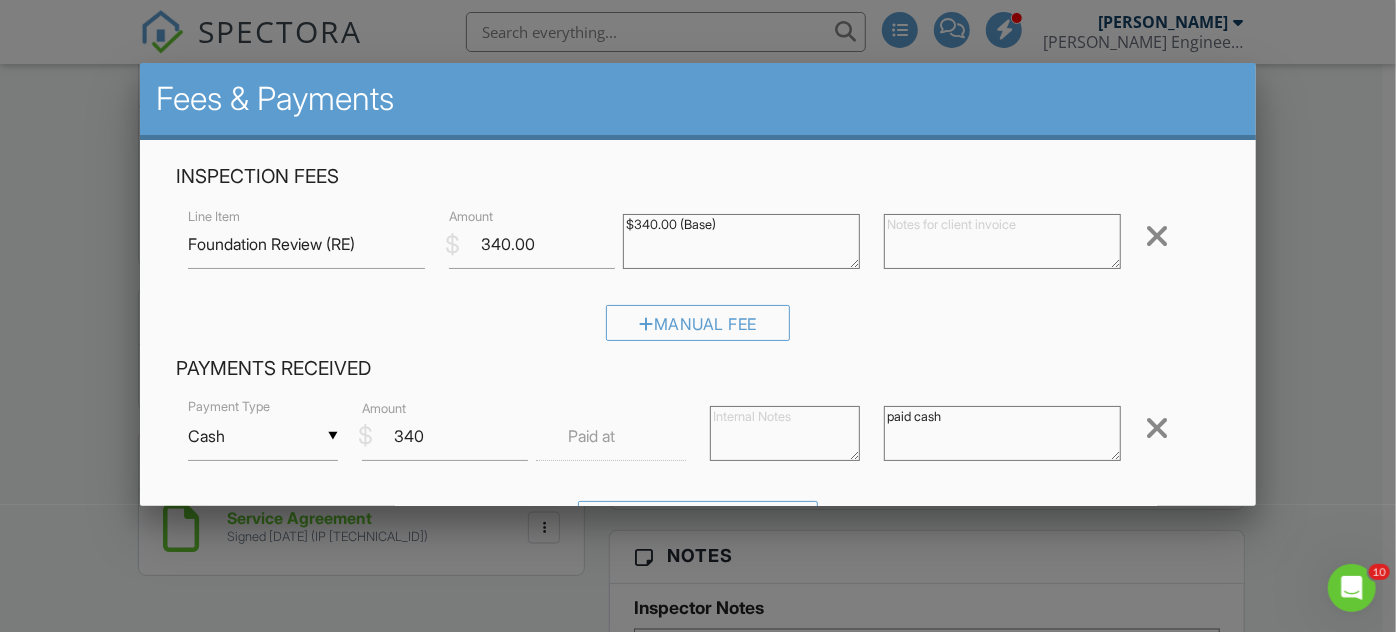 click on "Payments Received" at bounding box center [698, 369] 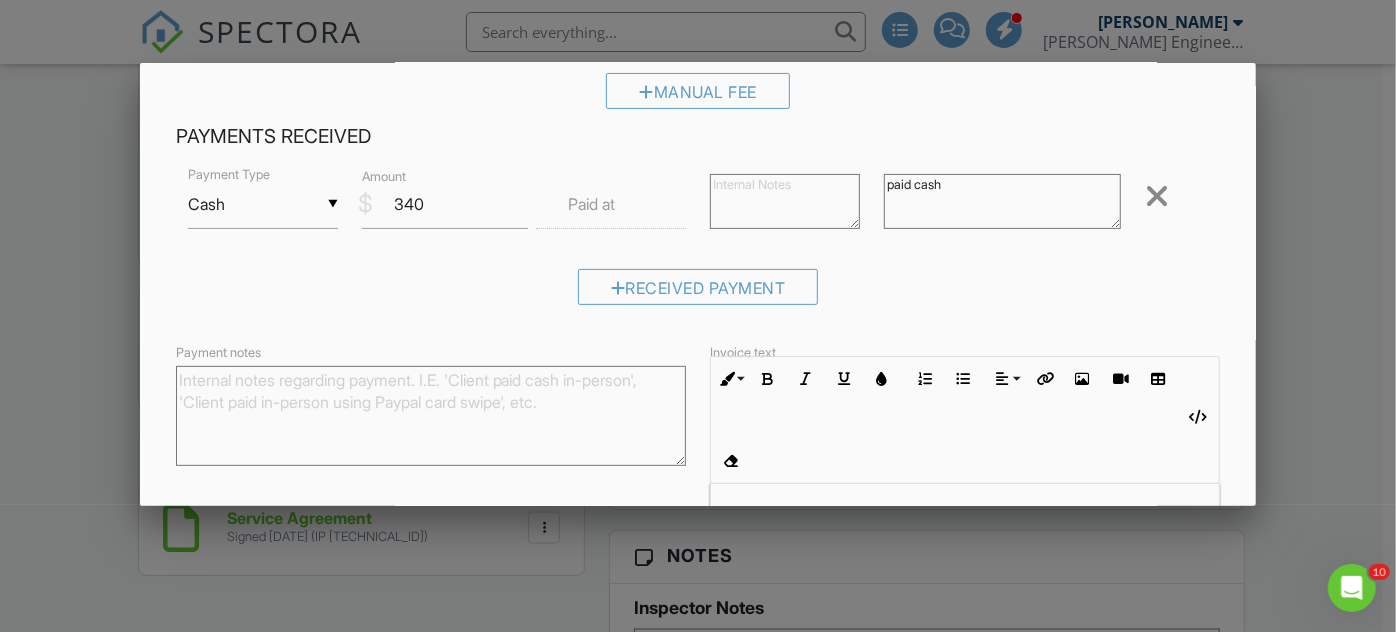 scroll, scrollTop: 363, scrollLeft: 0, axis: vertical 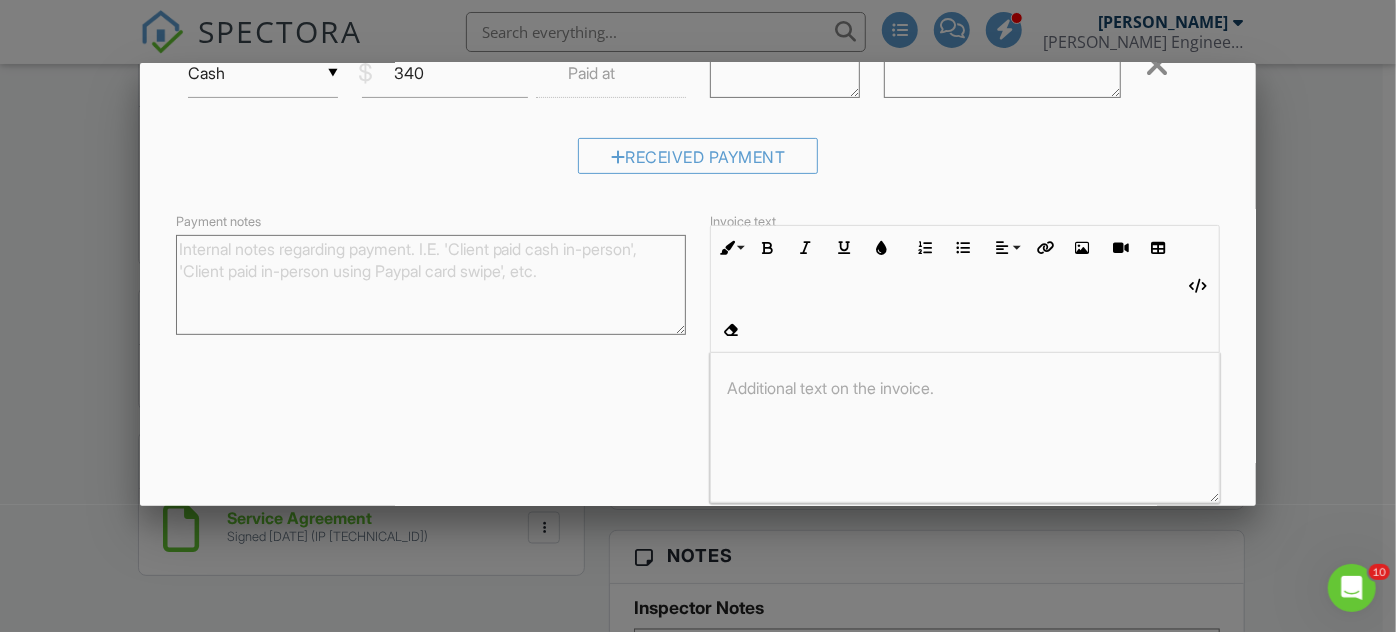 click on "Save" at bounding box center [1179, 541] 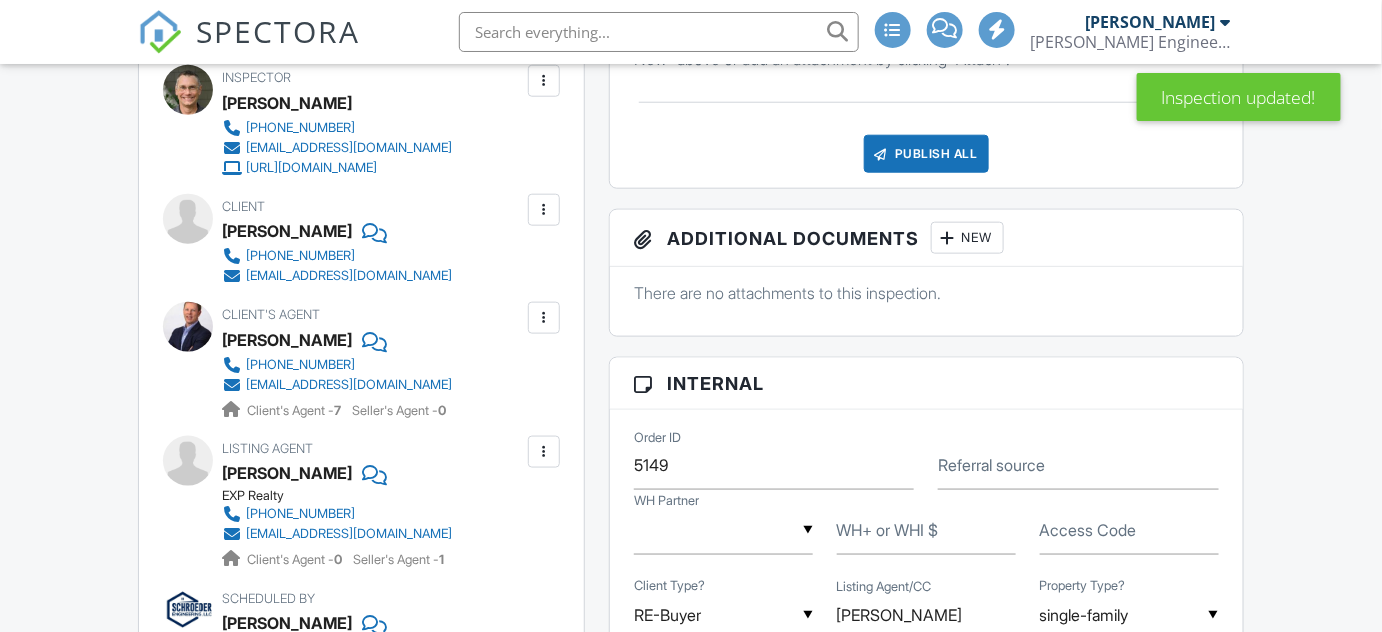 scroll, scrollTop: 636, scrollLeft: 0, axis: vertical 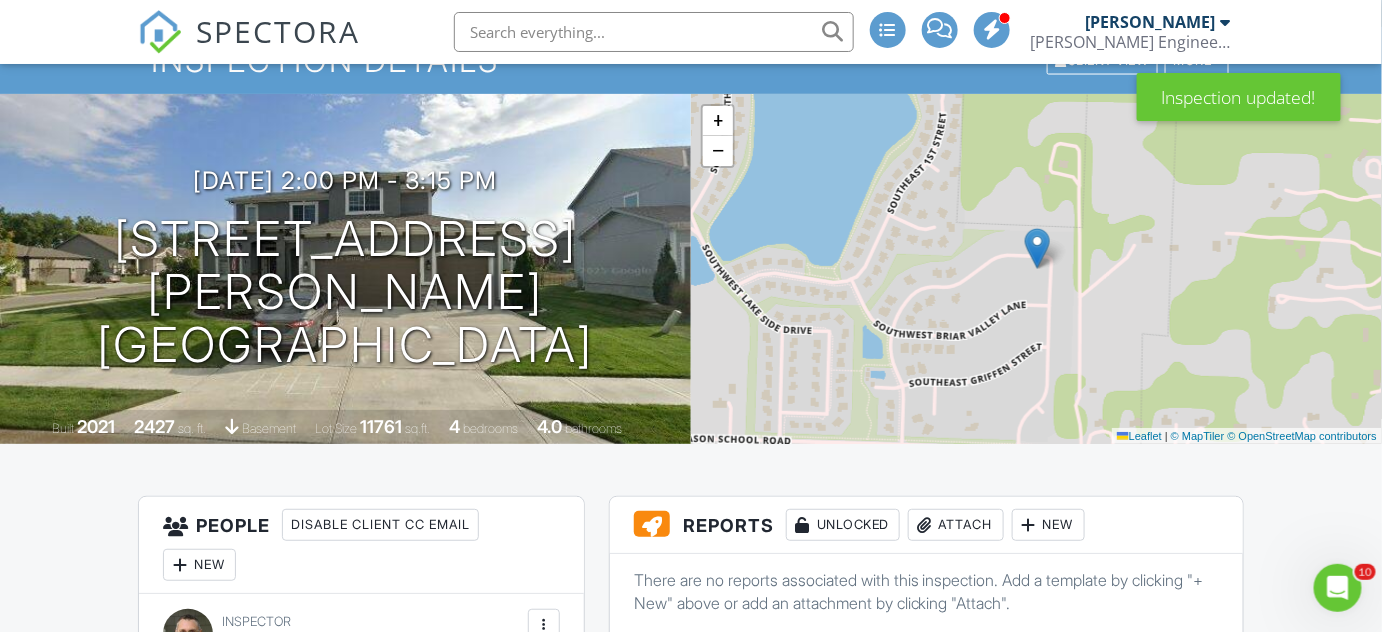 click on "Reports
Unlocked
Attach
New" at bounding box center (926, 525) 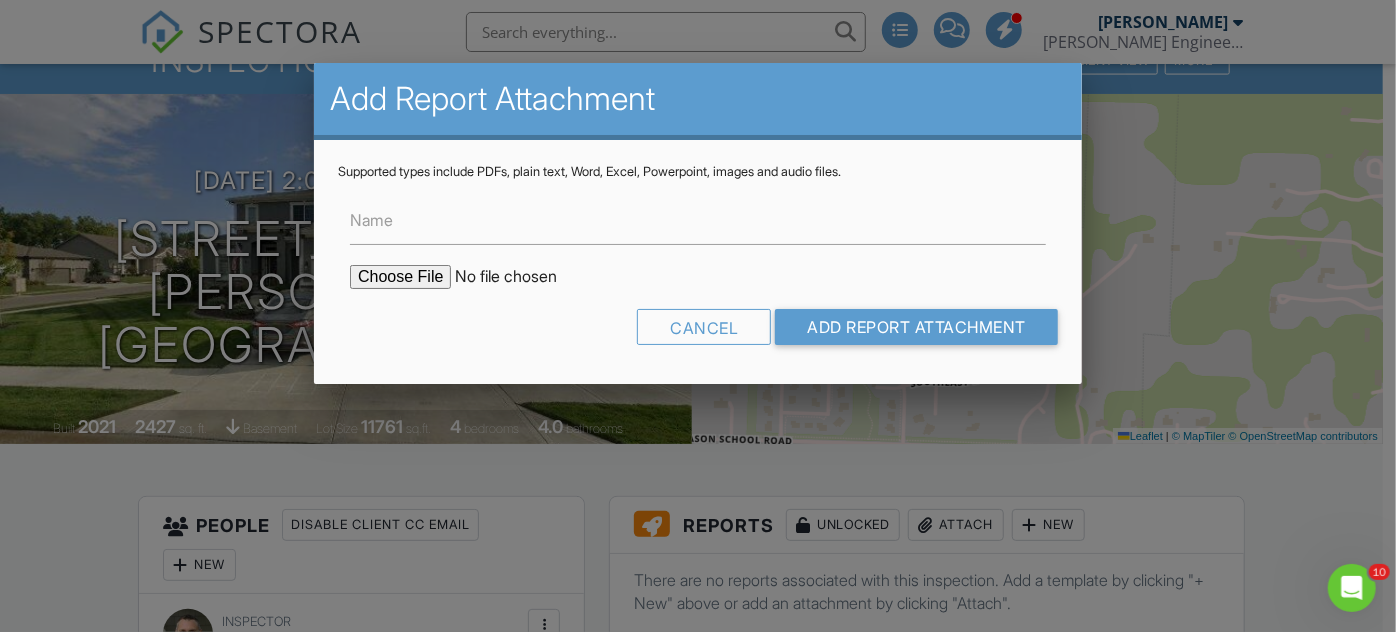 click at bounding box center [520, 277] 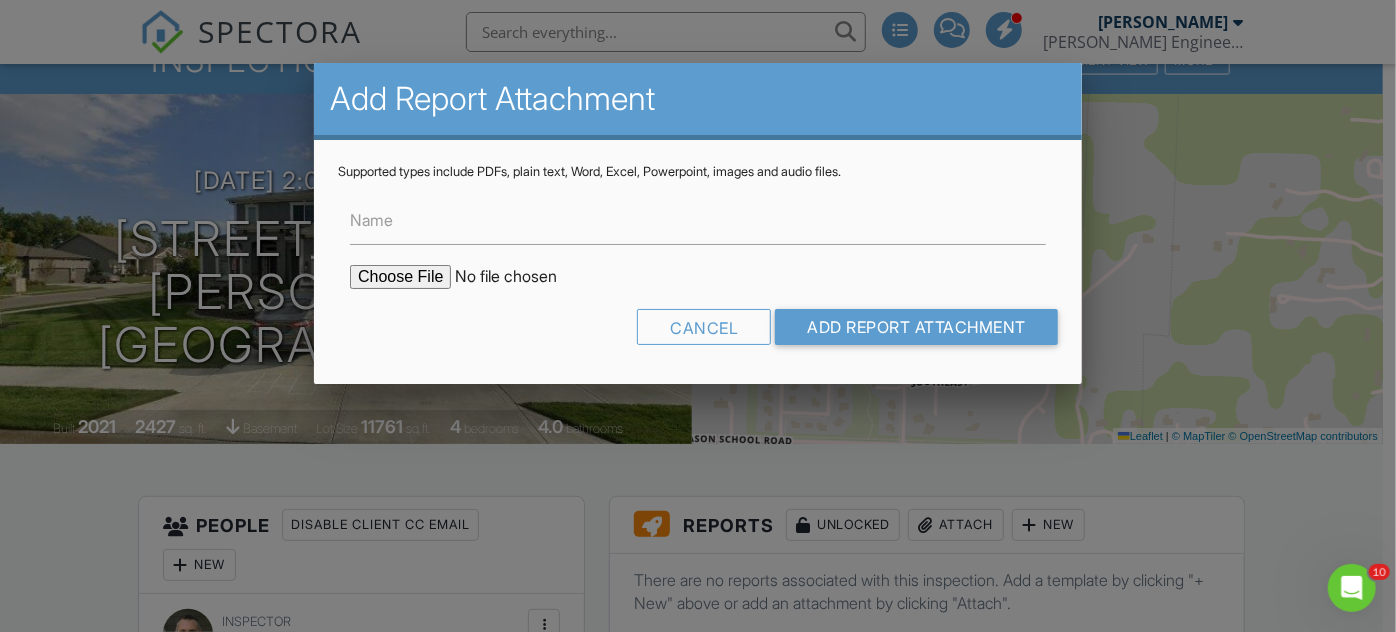 type on "C:\fakepath\SE_144 Southeast Riley Street, Blue Springs, MO 64064.pdf" 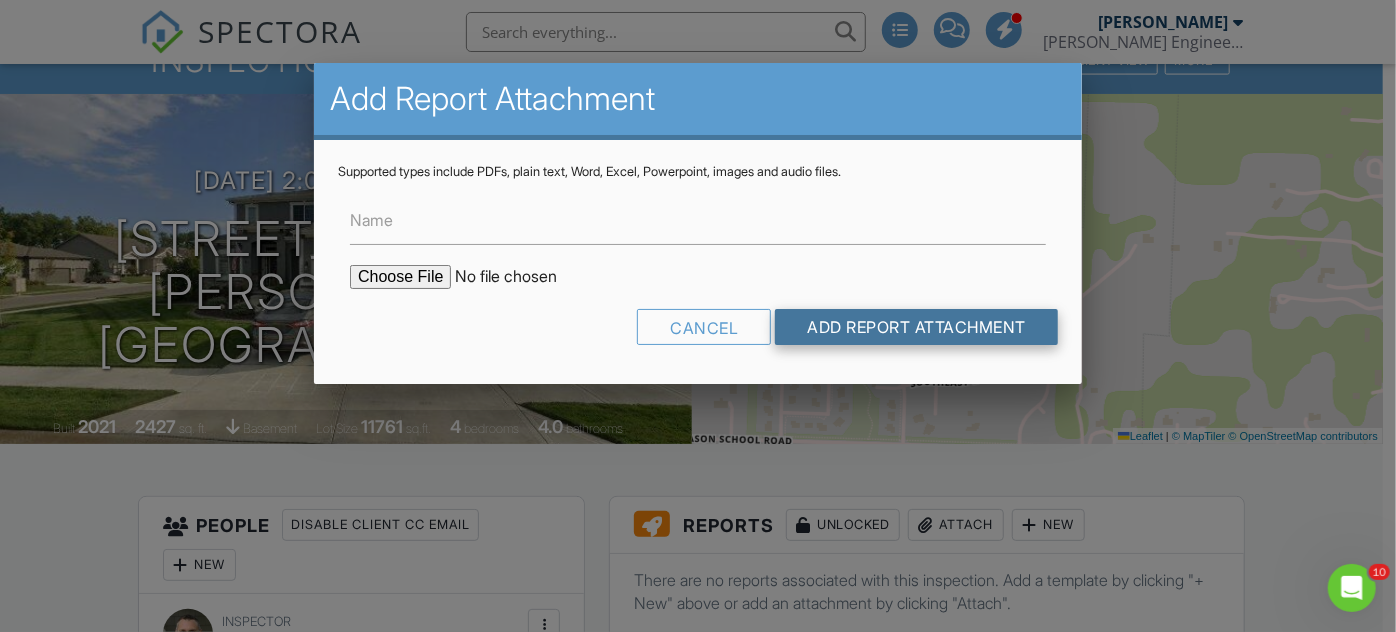 click on "Add Report Attachment" at bounding box center [916, 327] 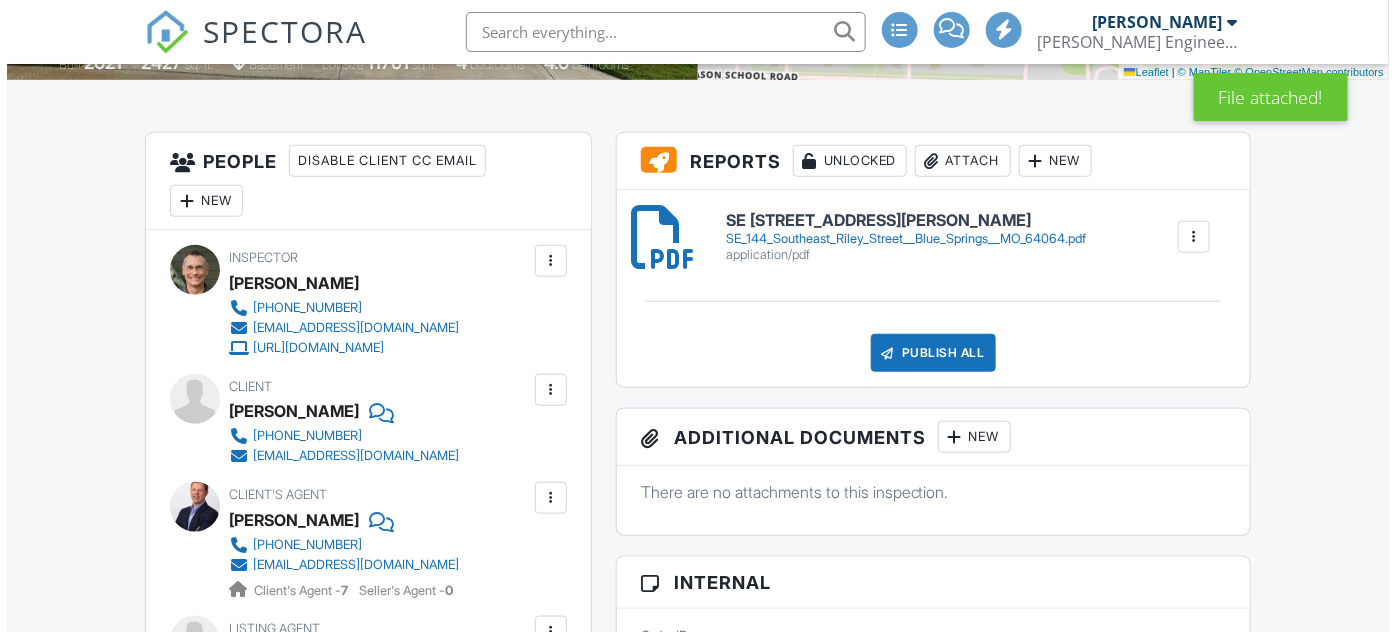 scroll, scrollTop: 0, scrollLeft: 0, axis: both 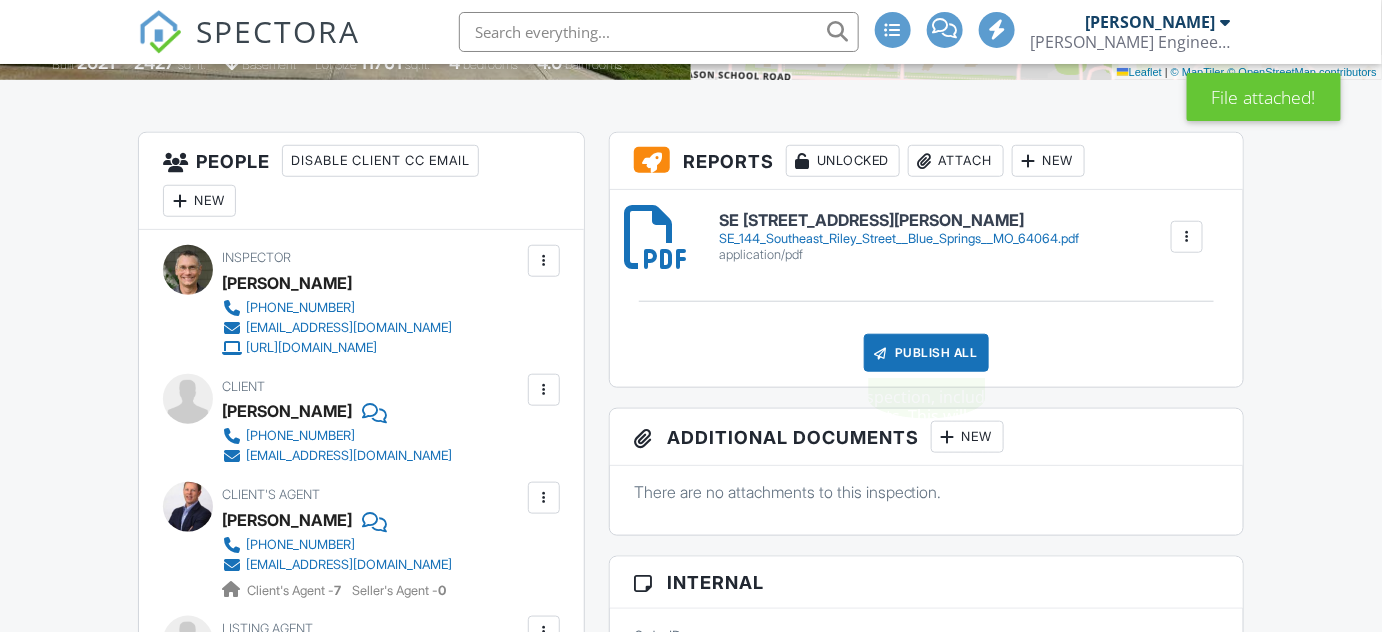 click on "Publish All" at bounding box center (926, 353) 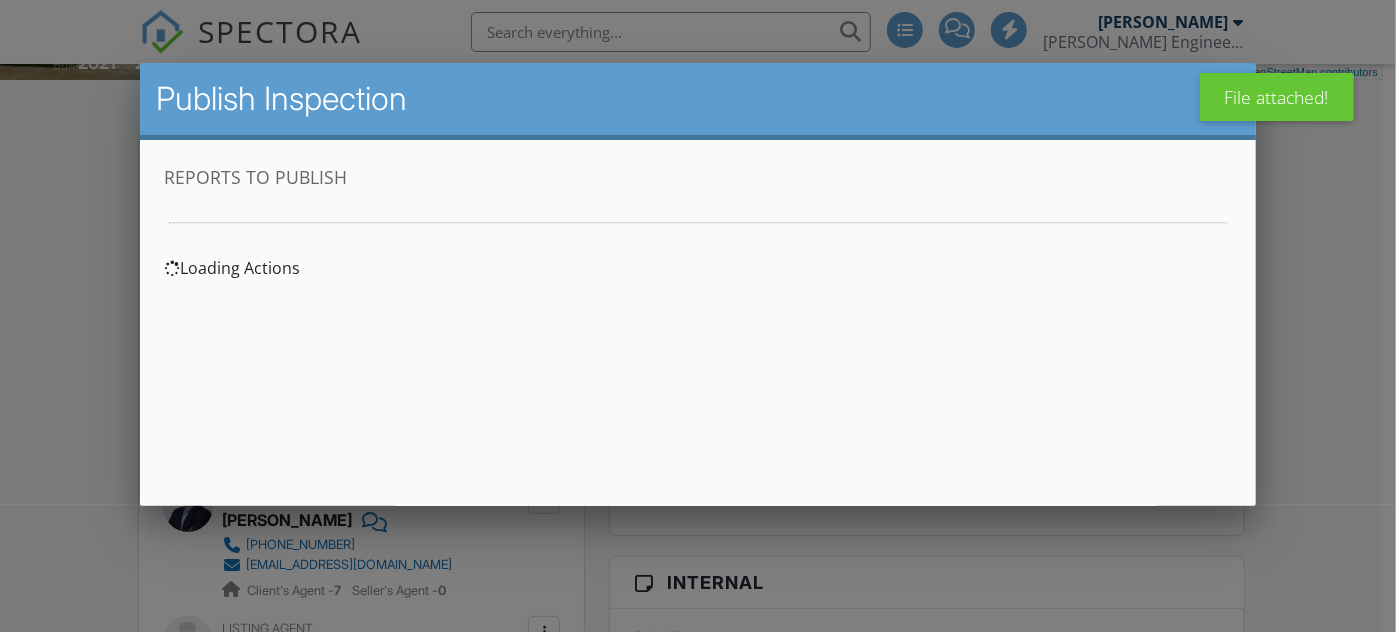 scroll, scrollTop: 0, scrollLeft: 0, axis: both 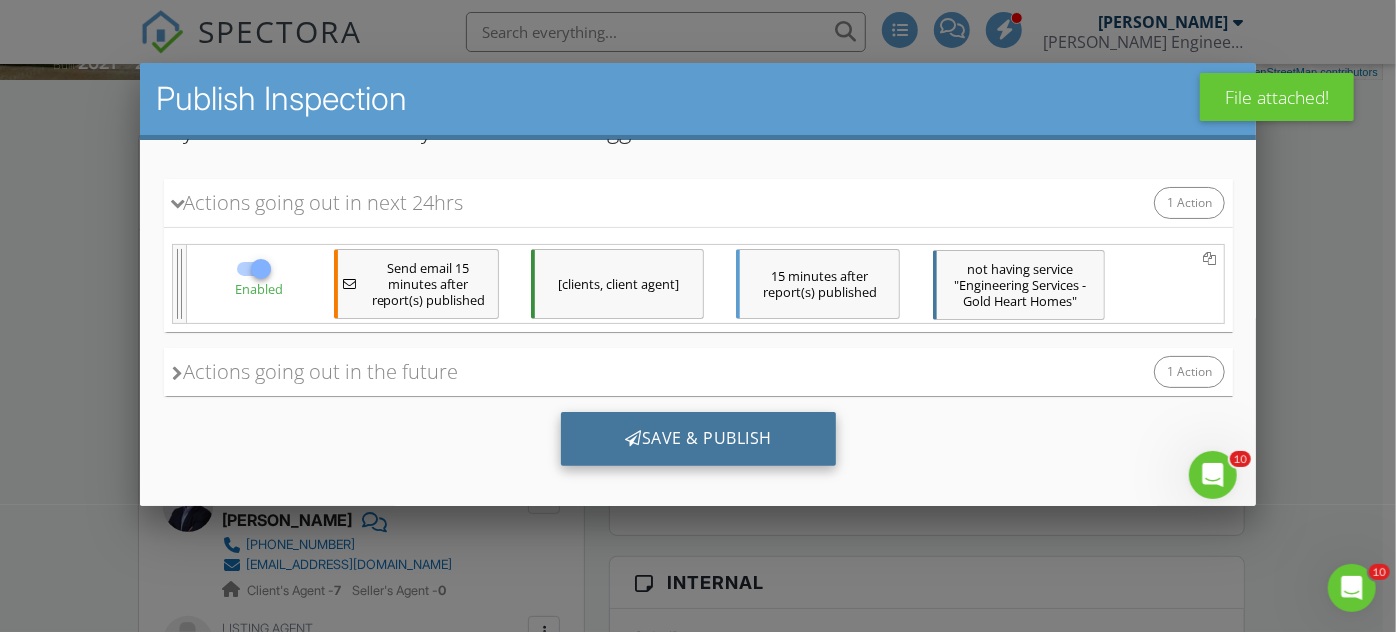 click on "Save & Publish" at bounding box center [697, 439] 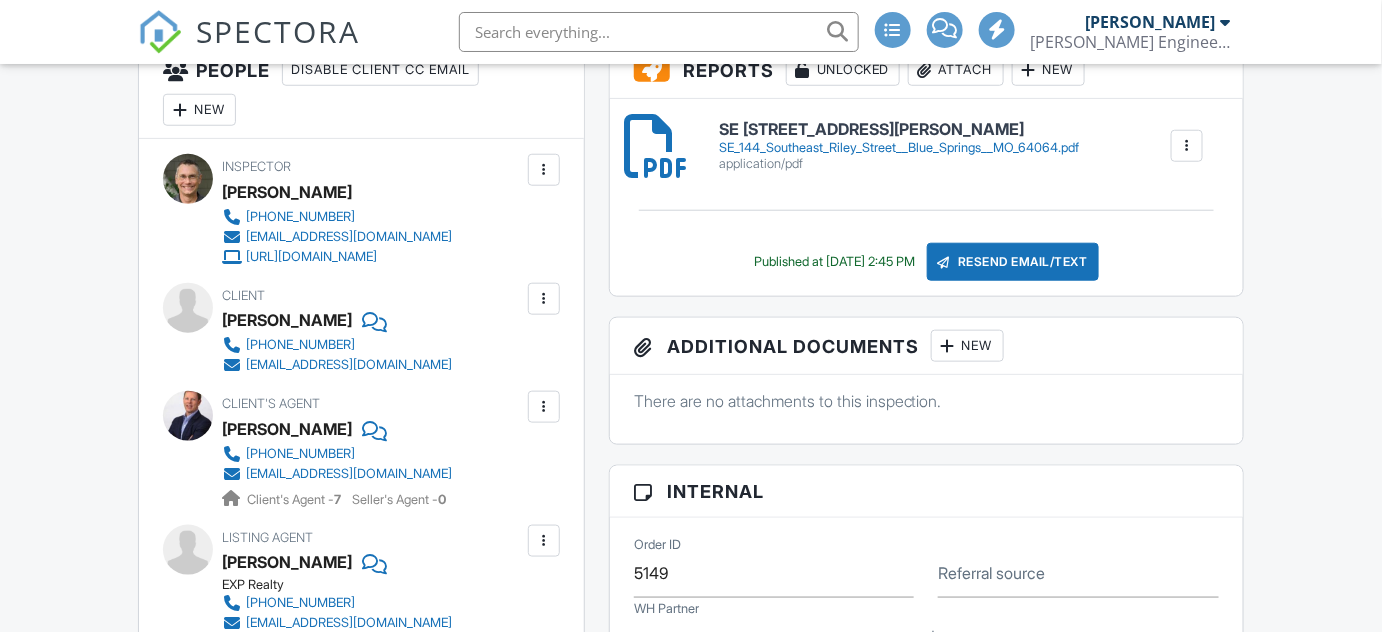 scroll, scrollTop: 0, scrollLeft: 0, axis: both 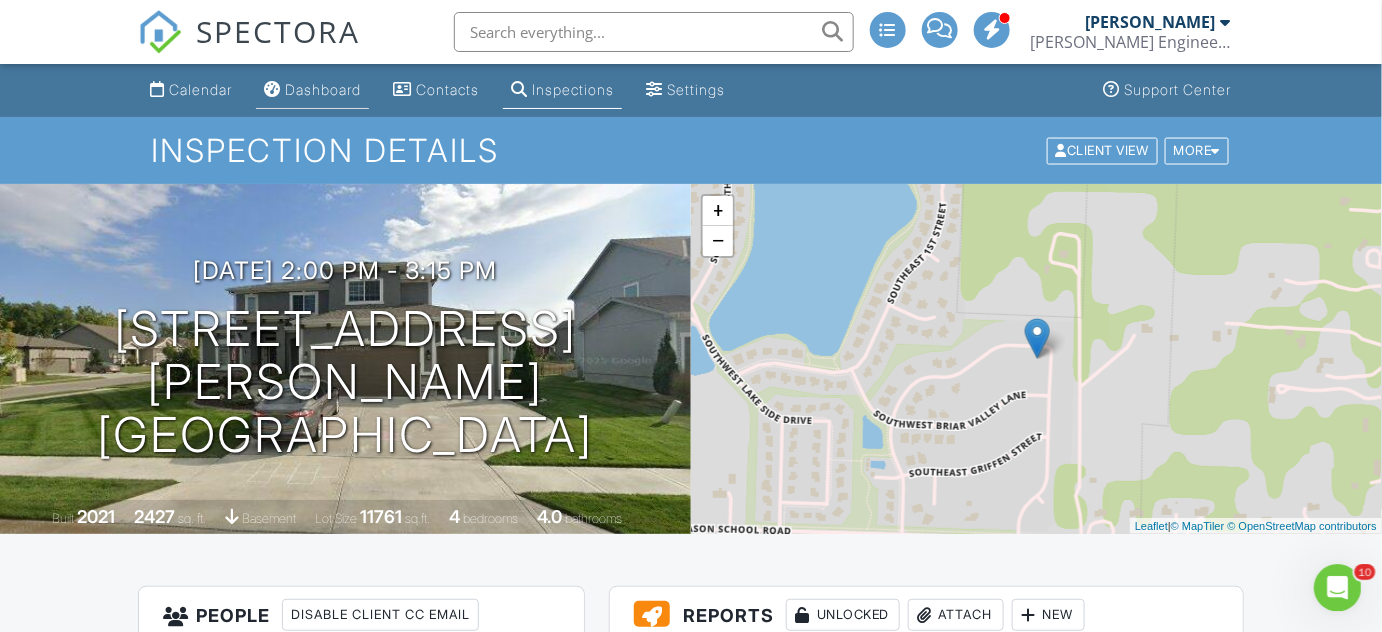 click on "Dashboard" at bounding box center [323, 89] 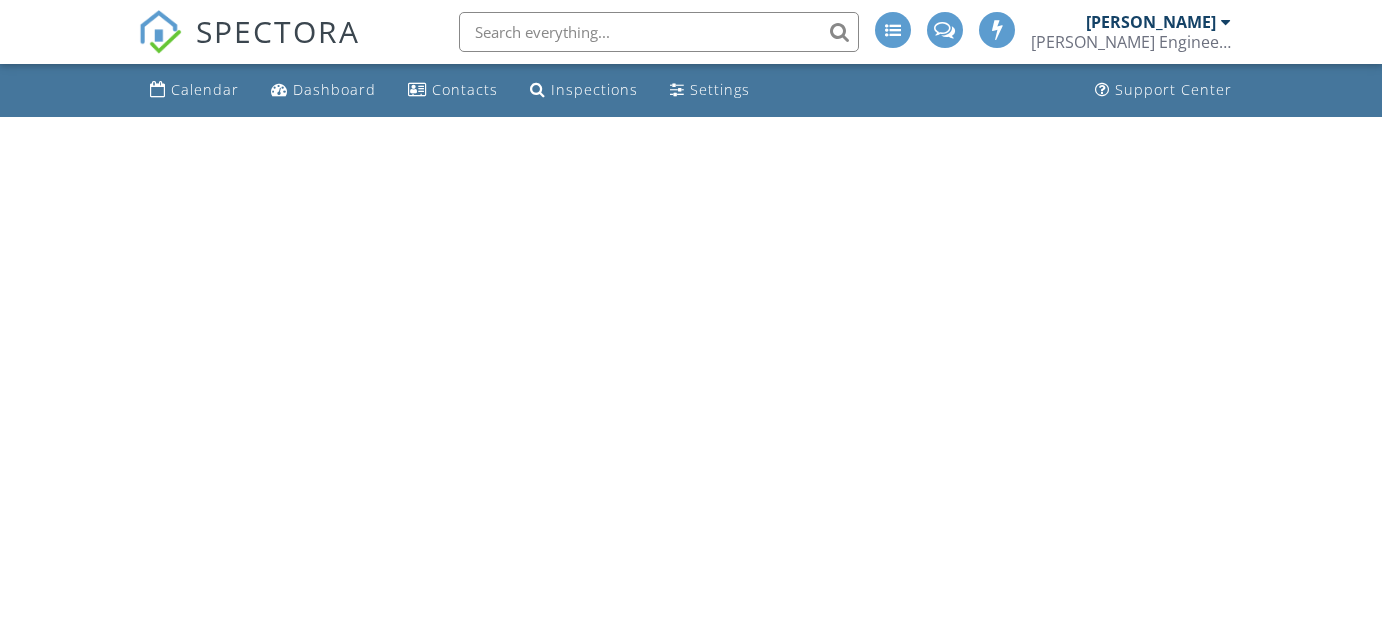 scroll, scrollTop: 0, scrollLeft: 0, axis: both 